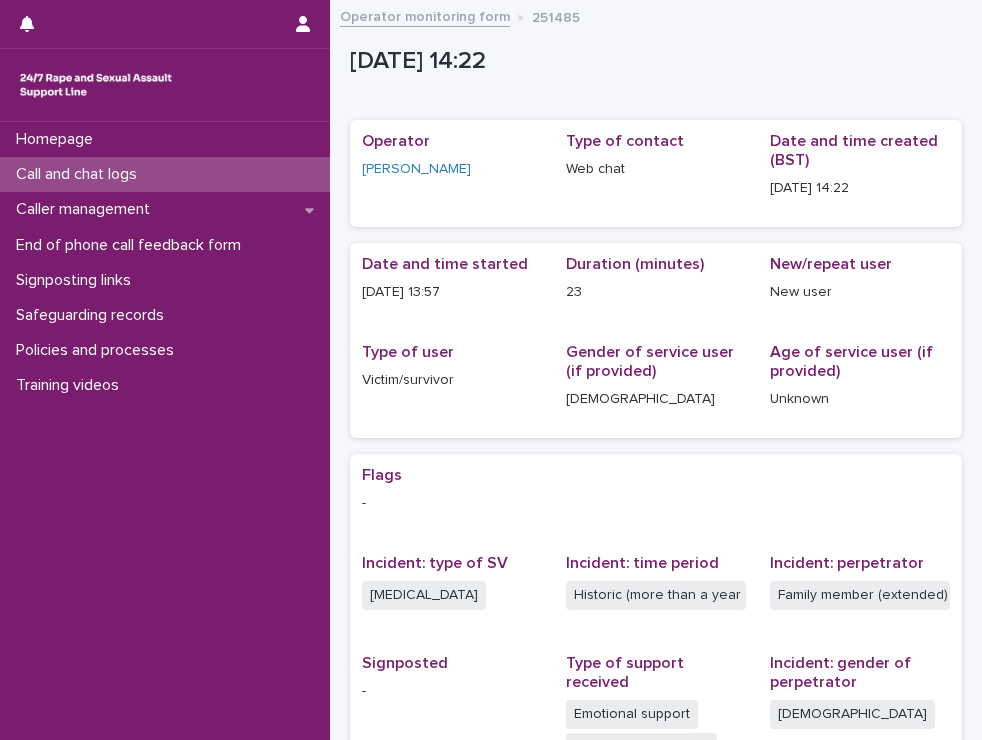 scroll, scrollTop: 0, scrollLeft: 0, axis: both 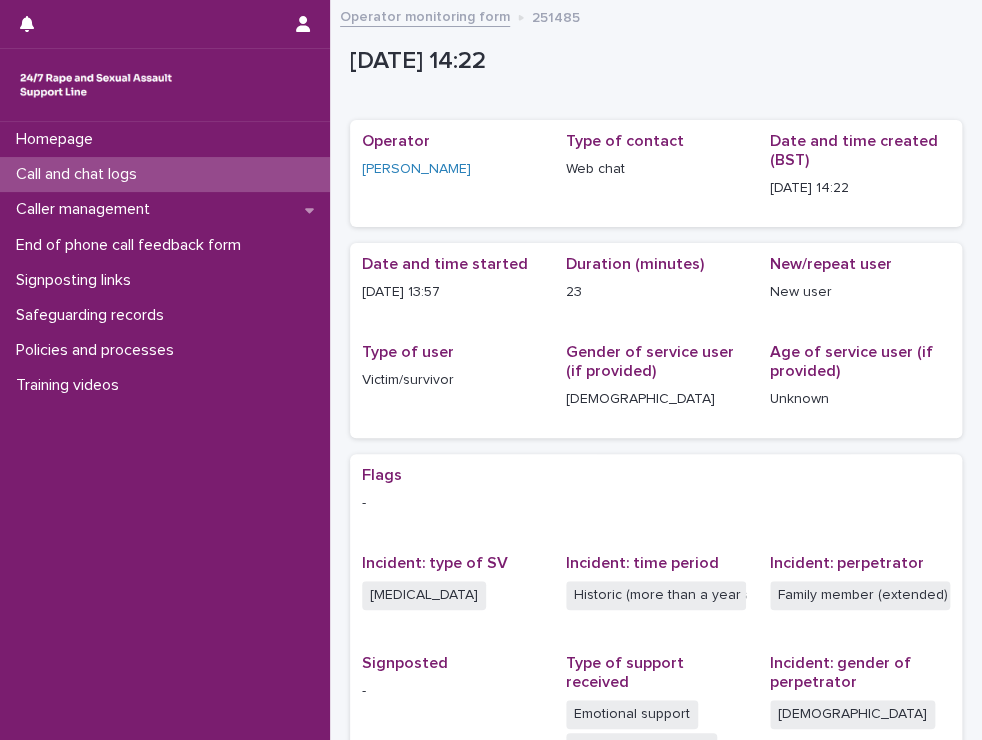 drag, startPoint x: 0, startPoint y: 0, endPoint x: 136, endPoint y: 175, distance: 221.63258 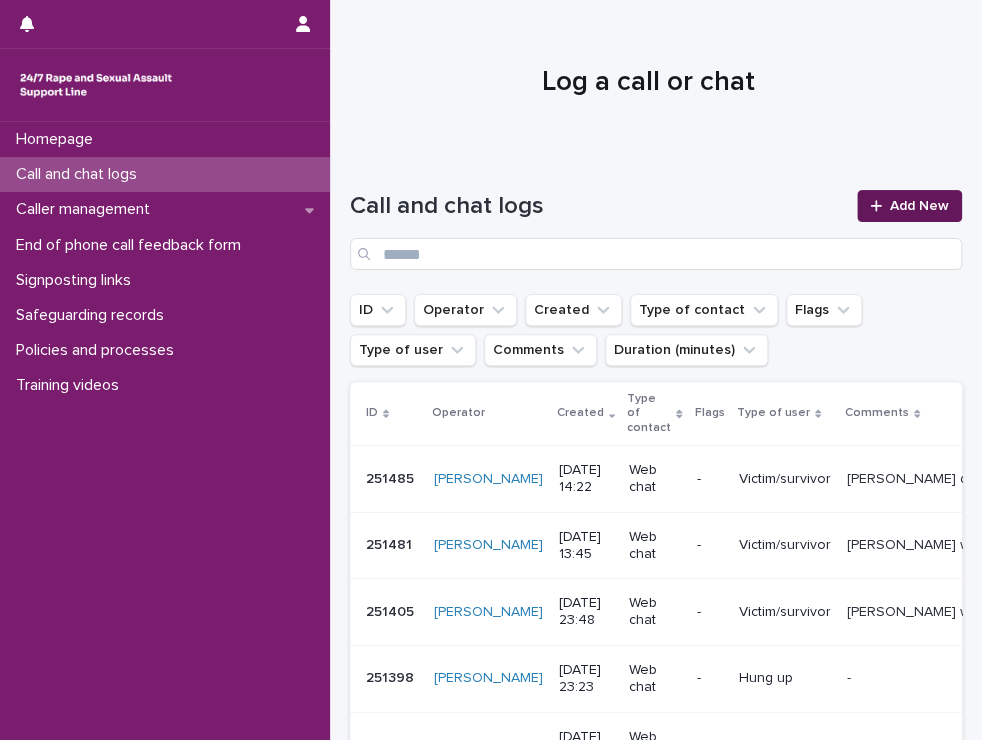 click on "Add New" at bounding box center (909, 206) 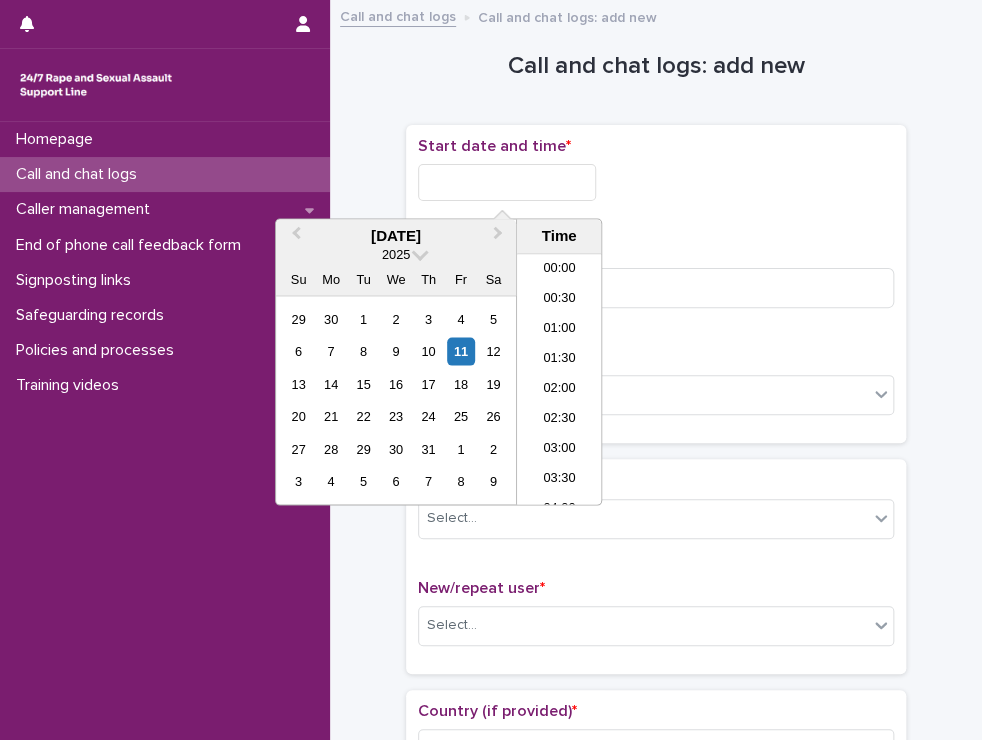 scroll, scrollTop: 790, scrollLeft: 0, axis: vertical 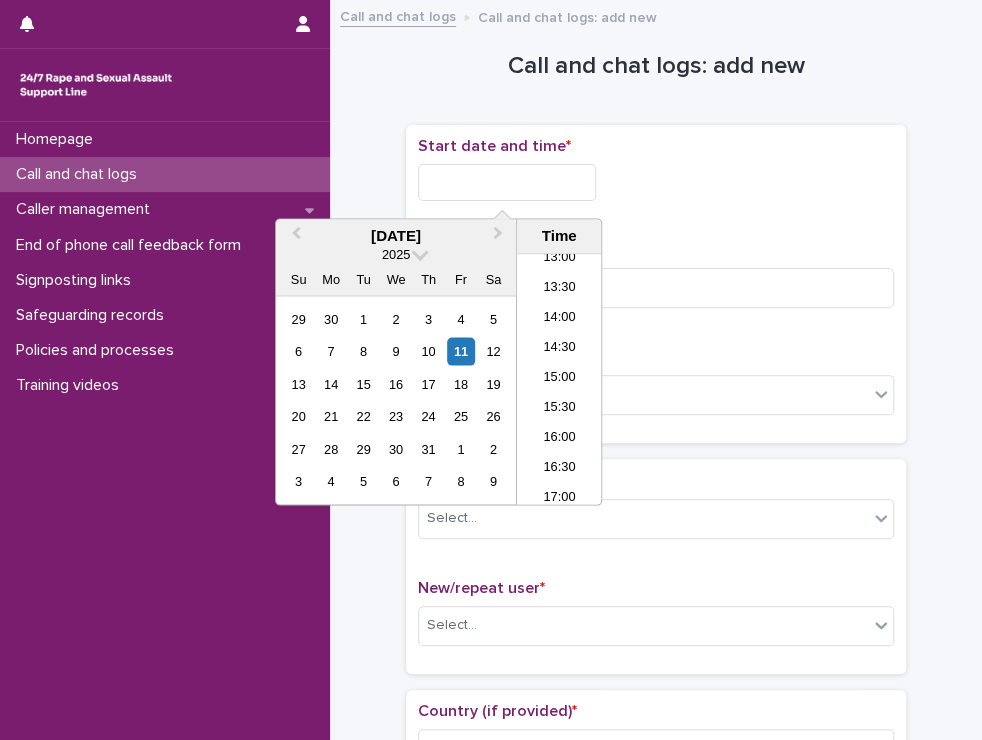 click at bounding box center [507, 182] 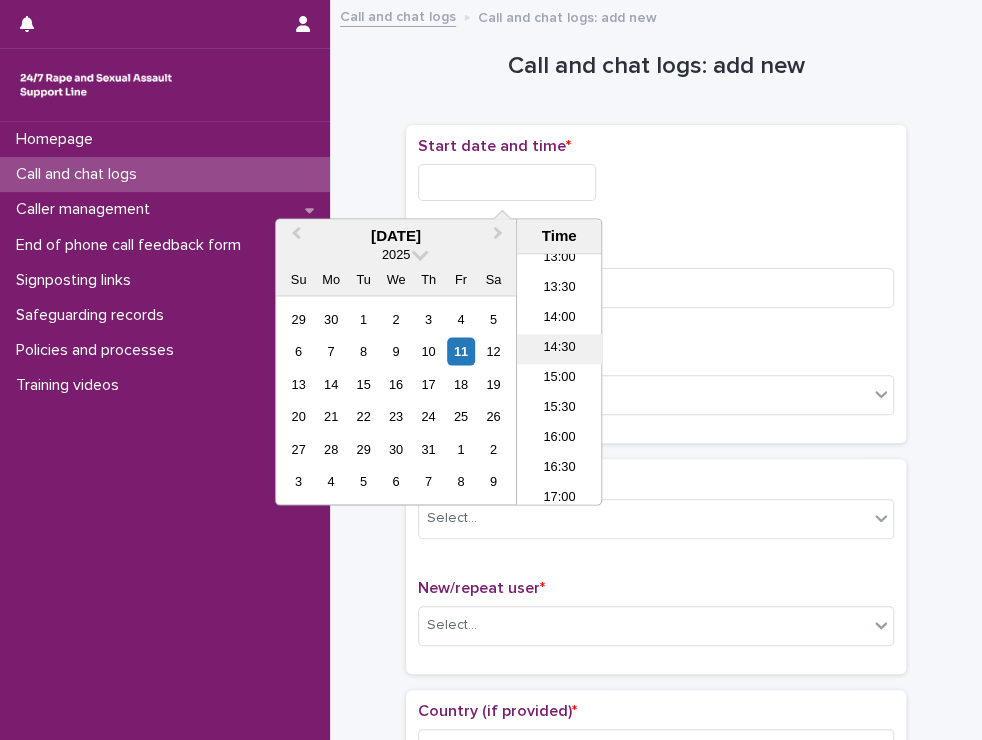 click on "14:30" at bounding box center [559, 350] 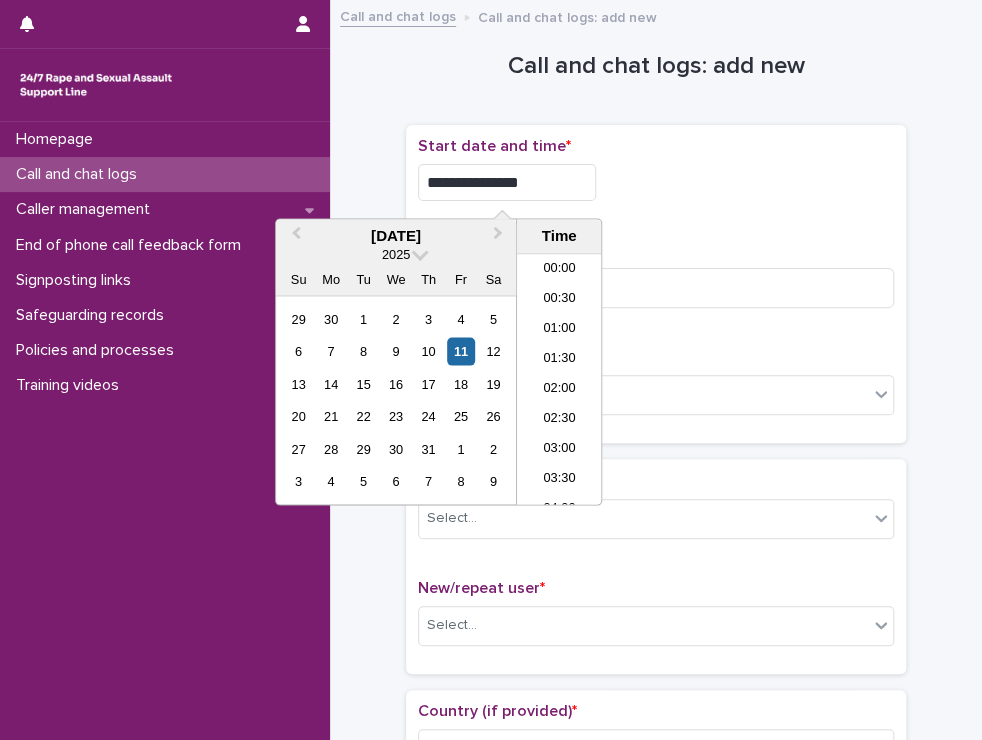 click on "**********" at bounding box center (507, 182) 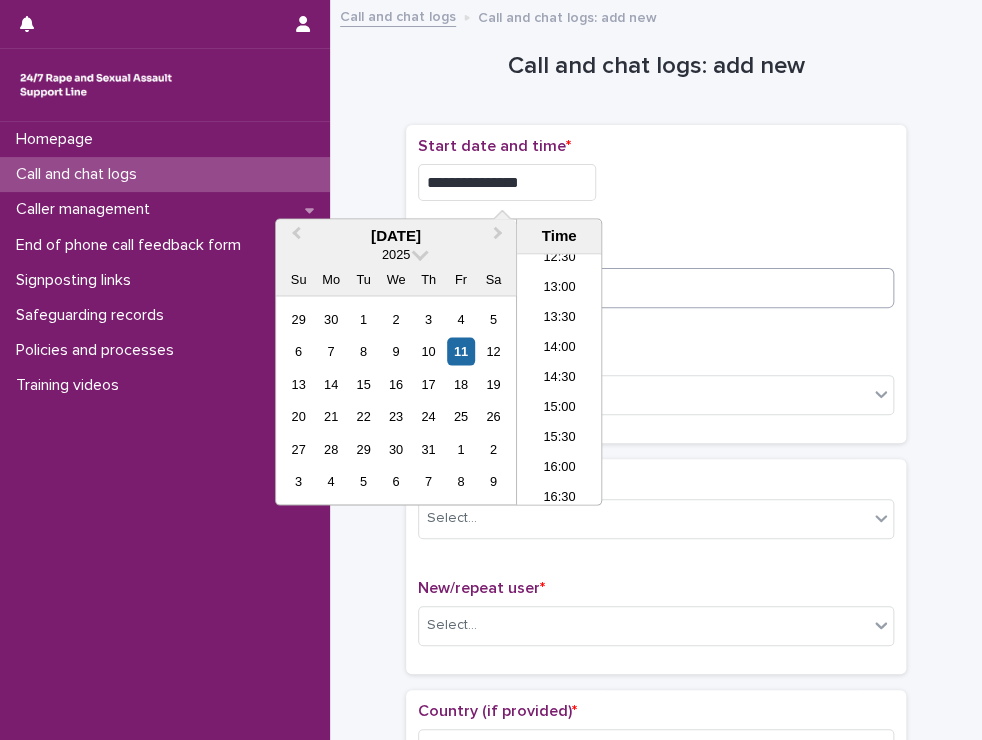 type on "**********" 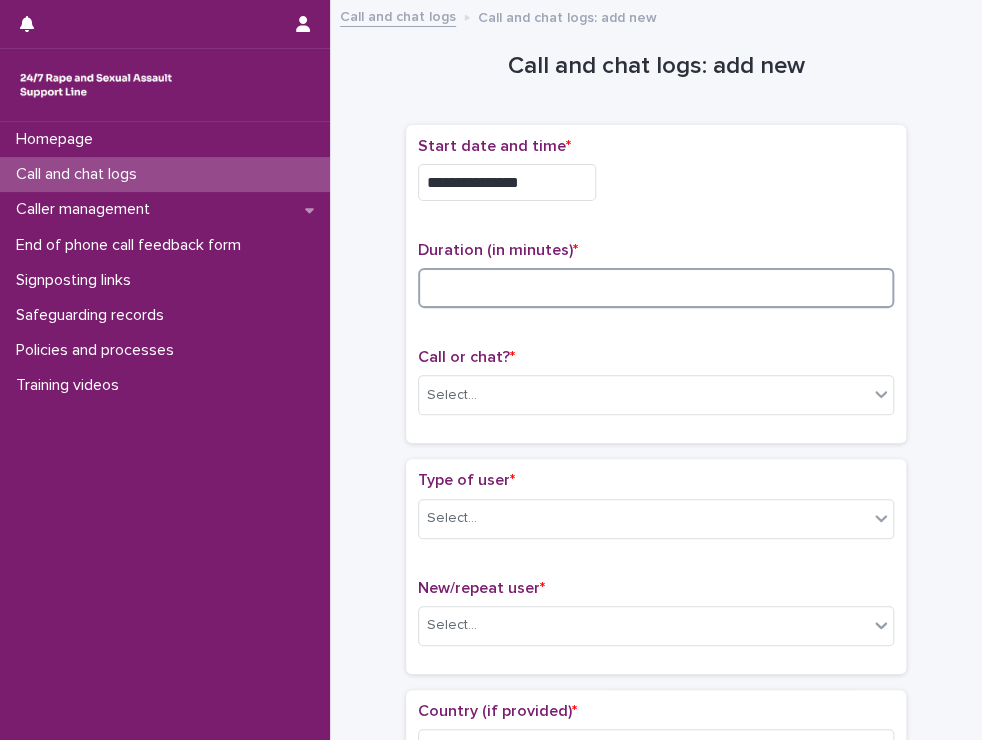 click at bounding box center [656, 288] 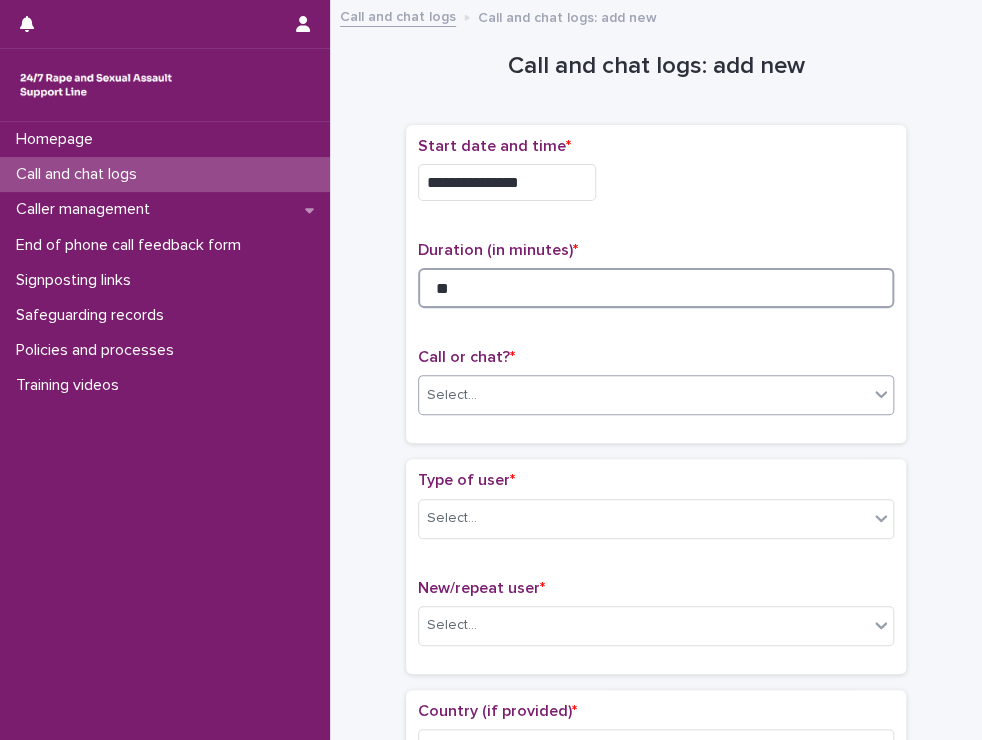 type on "**" 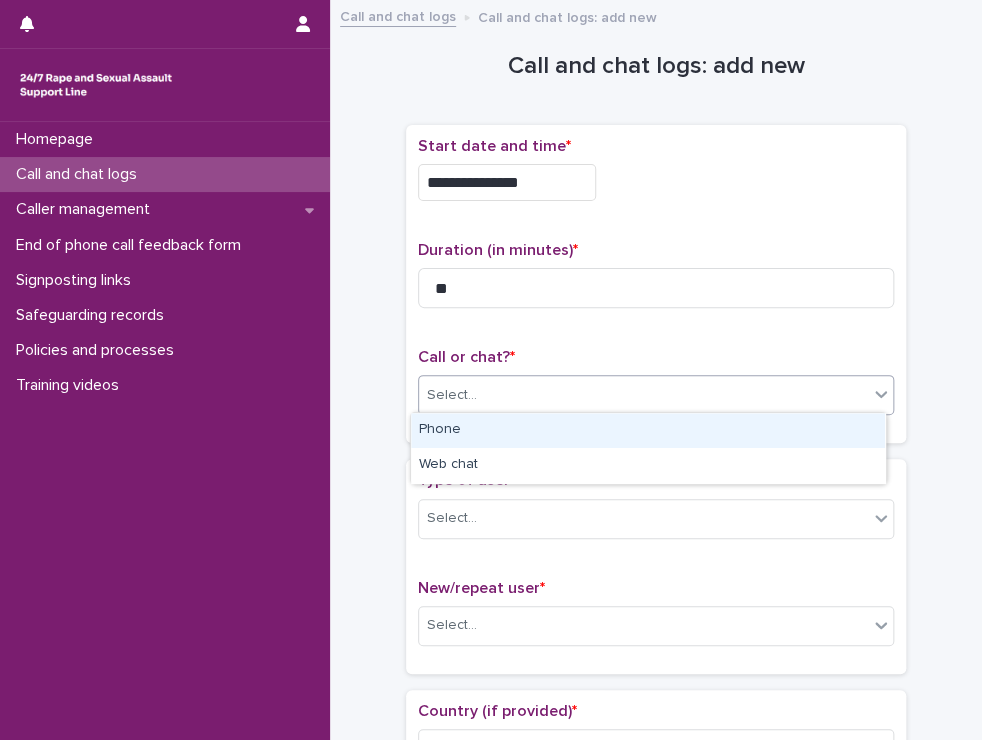 click on "Select..." at bounding box center (656, 395) 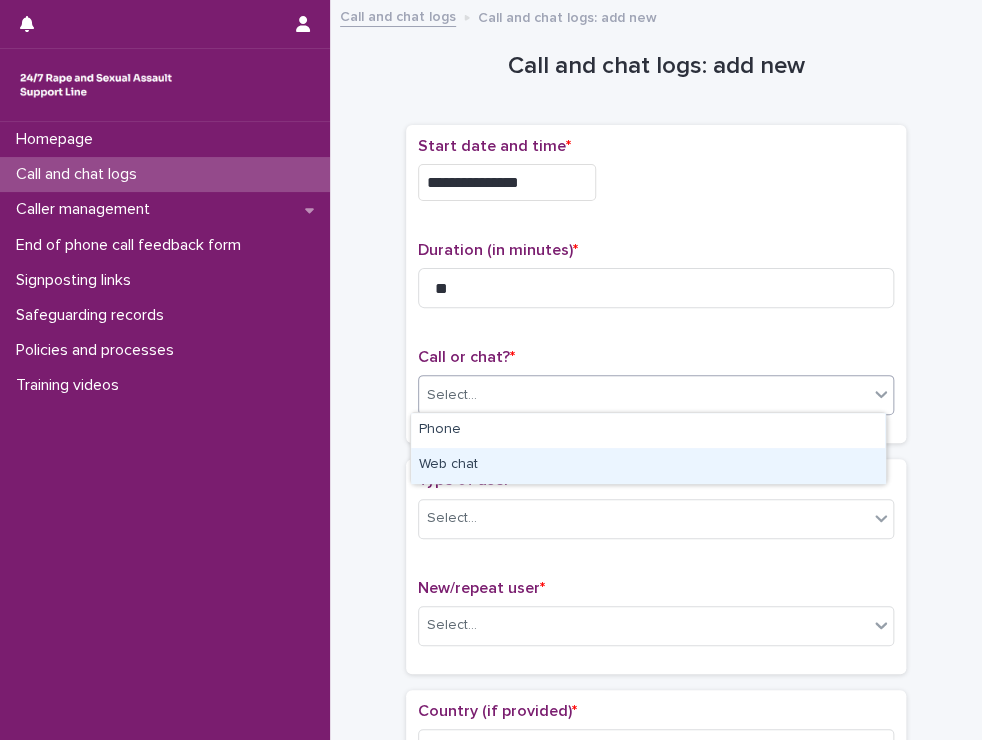 click on "Web chat" at bounding box center (648, 465) 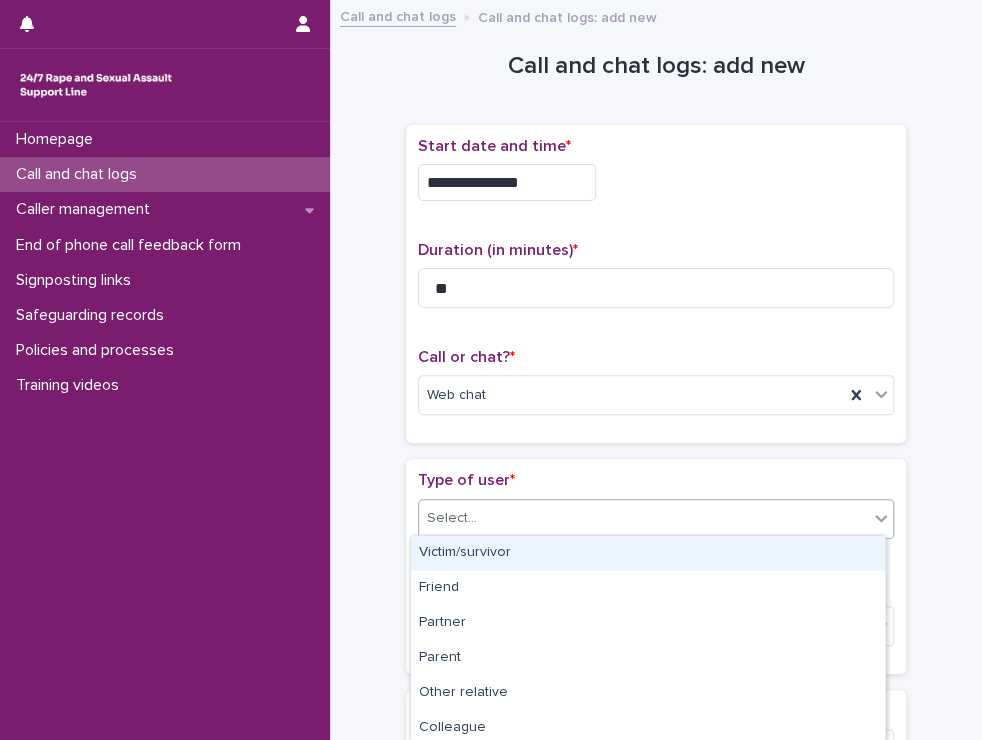 click on "Select..." at bounding box center (643, 518) 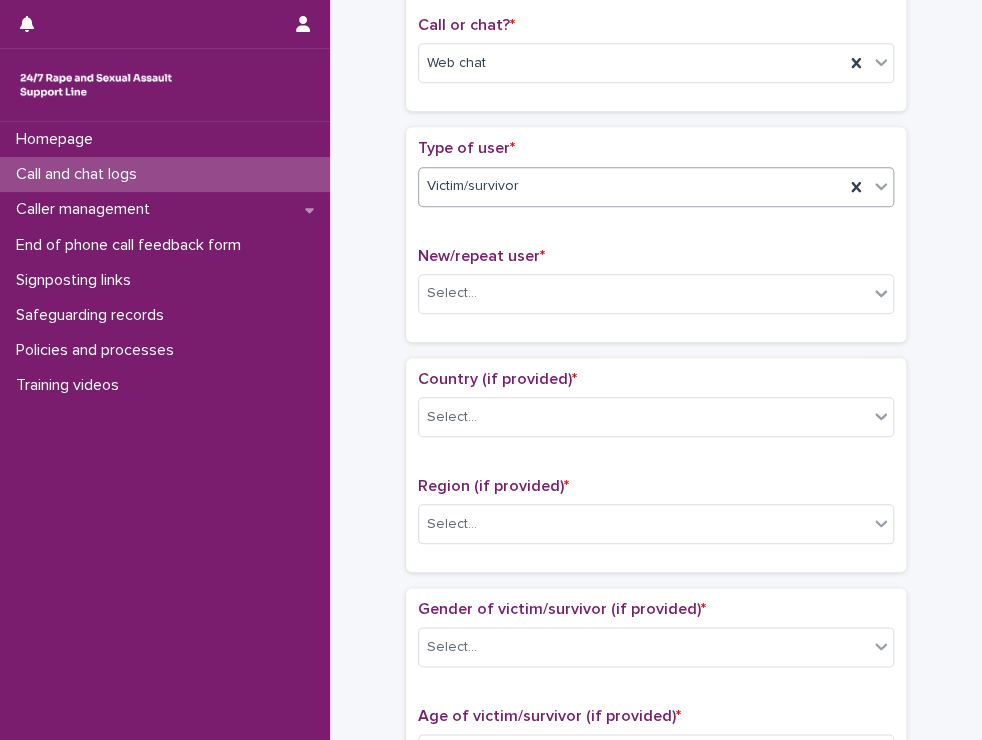 scroll, scrollTop: 376, scrollLeft: 0, axis: vertical 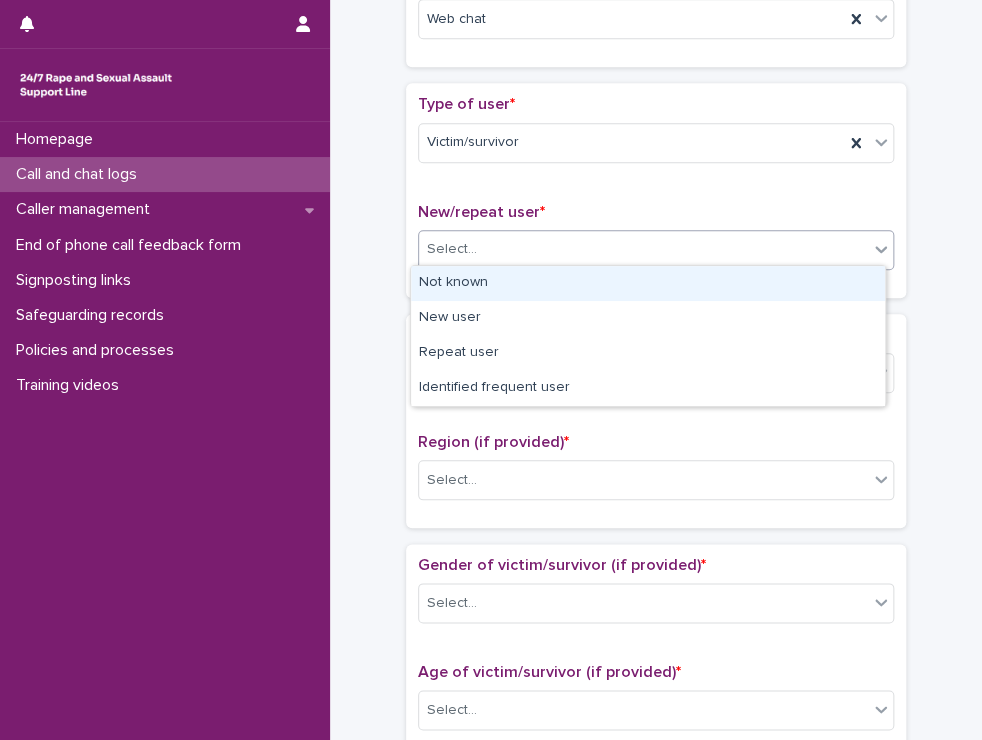 click on "Select..." at bounding box center [643, 249] 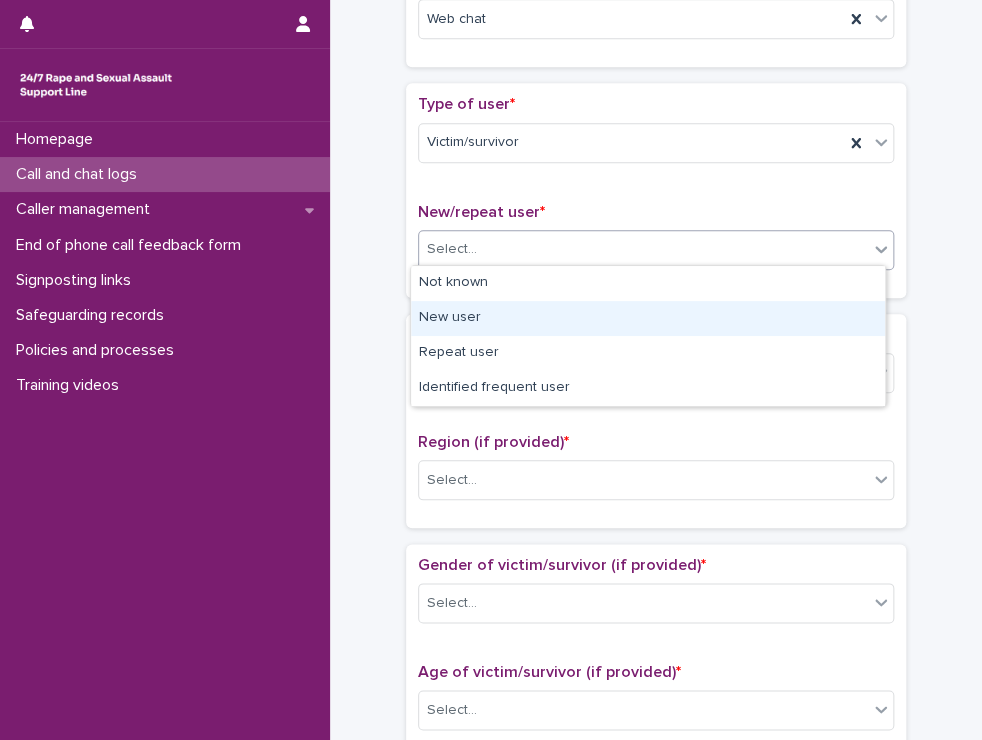 click on "New user" at bounding box center (648, 318) 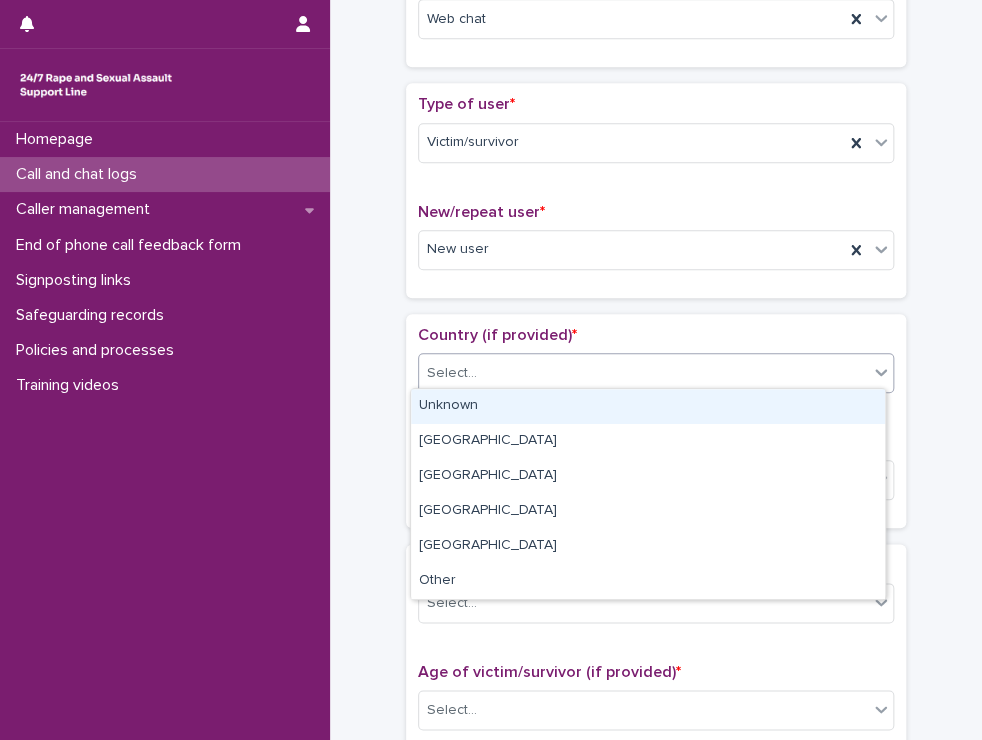 click on "Select..." at bounding box center (643, 373) 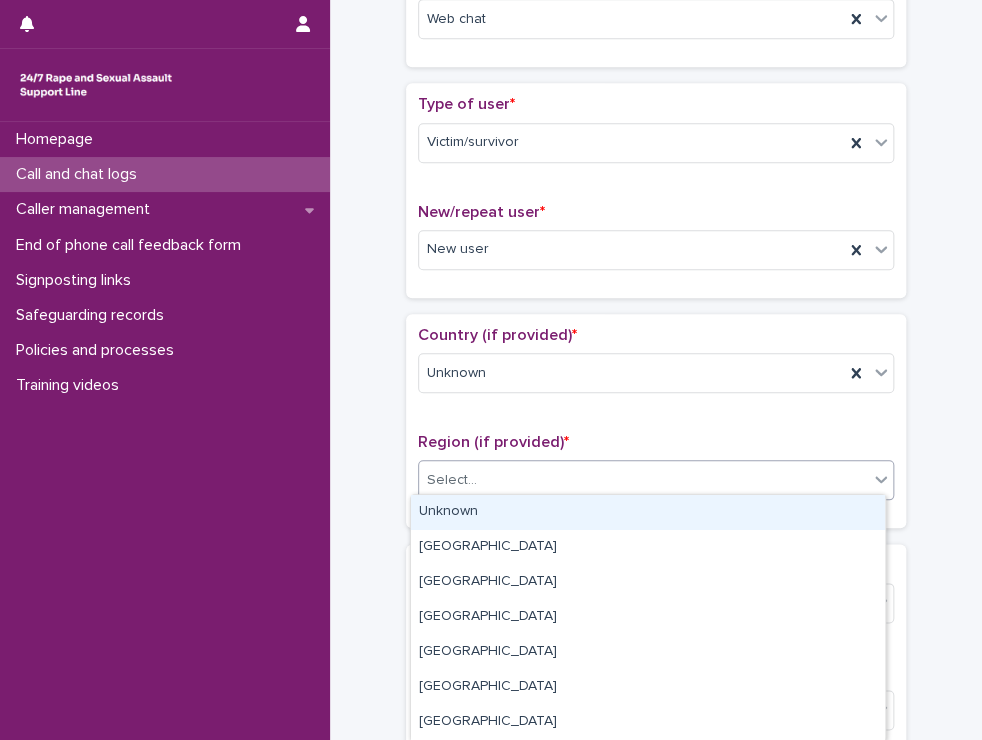 click on "Select..." at bounding box center (656, 480) 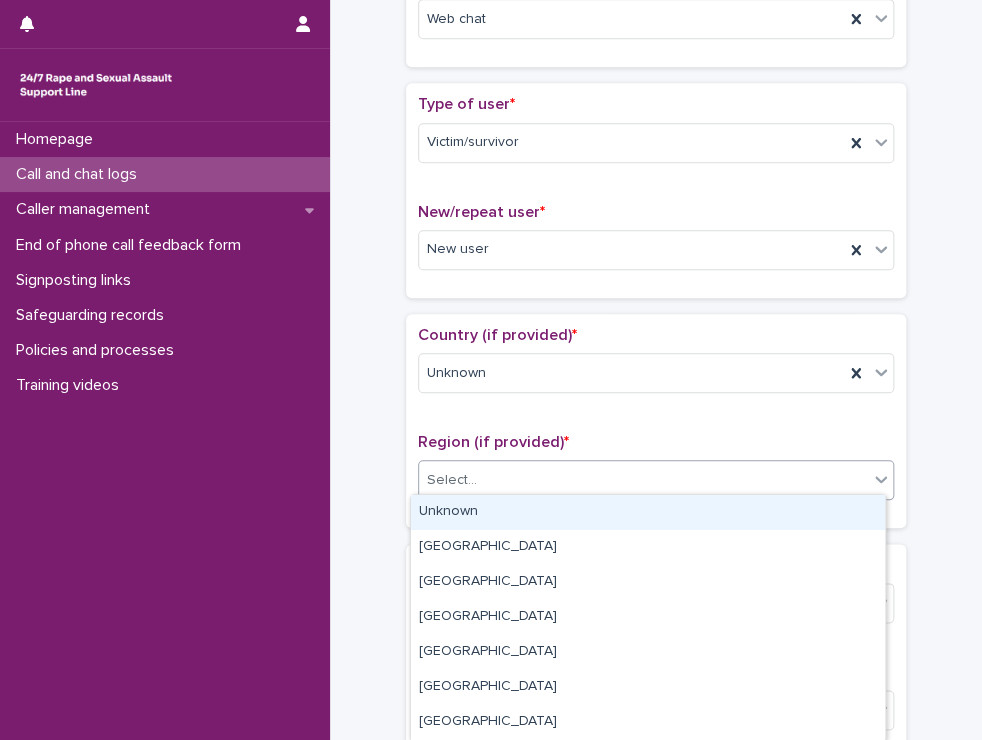 click on "Unknown" at bounding box center (648, 512) 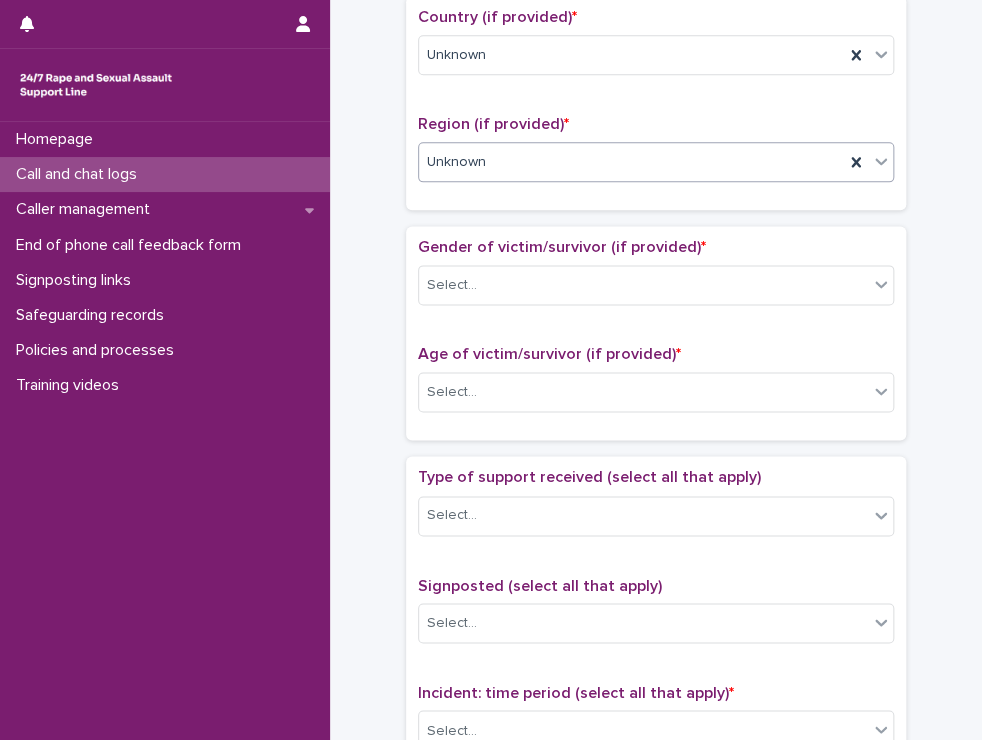 scroll, scrollTop: 730, scrollLeft: 0, axis: vertical 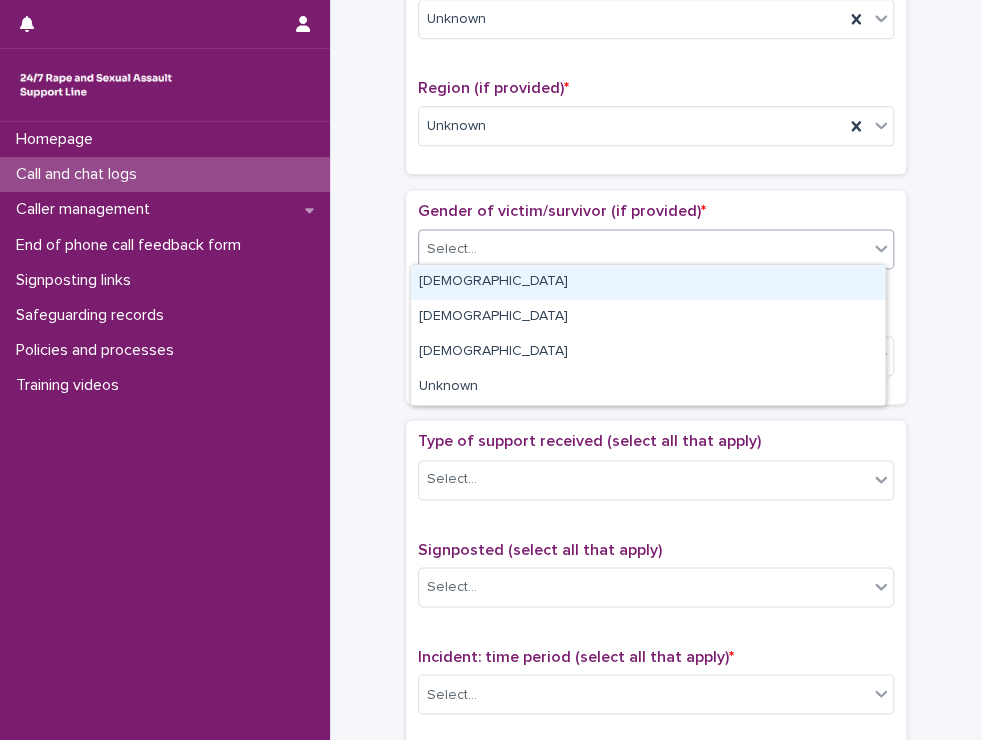 click on "Select..." at bounding box center (643, 249) 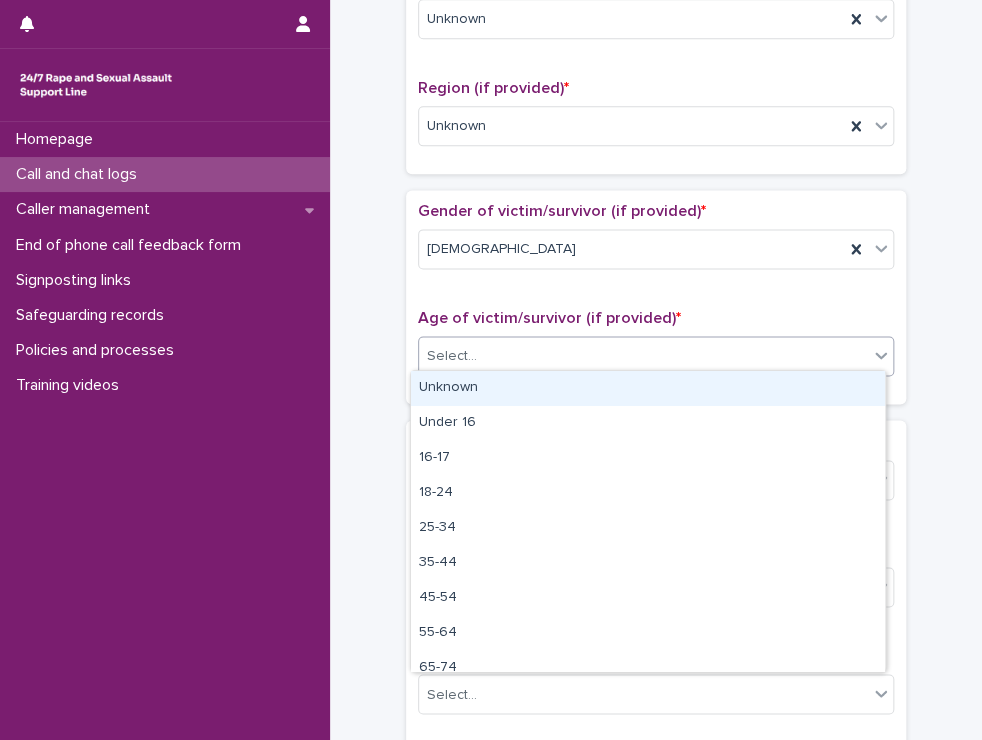 click on "Select..." at bounding box center [452, 356] 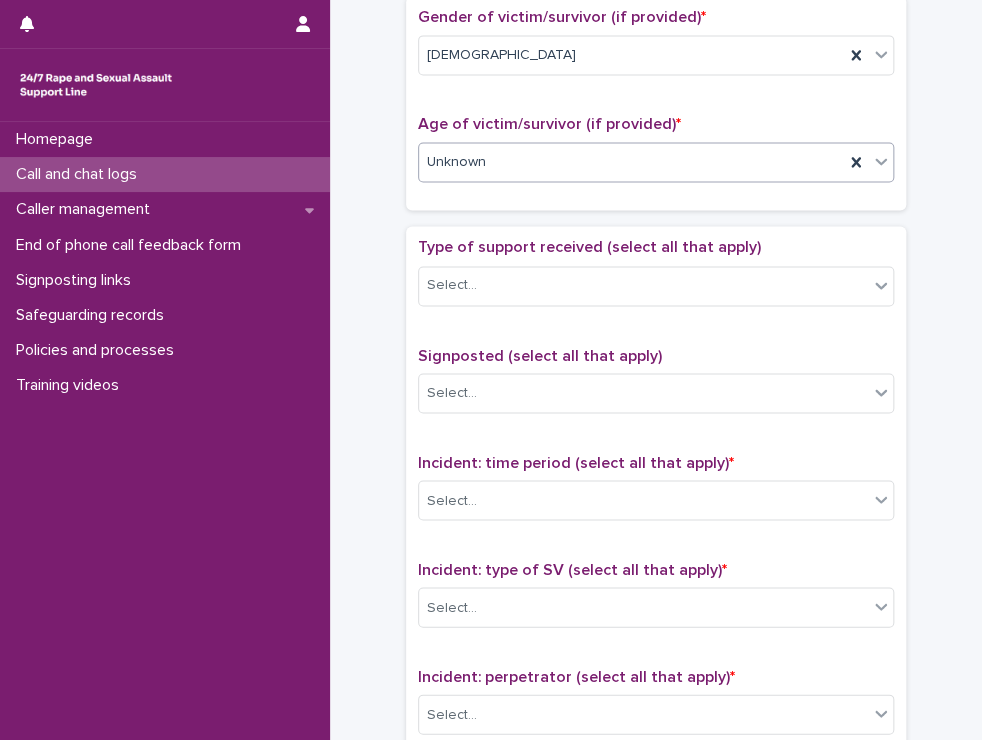 scroll, scrollTop: 931, scrollLeft: 0, axis: vertical 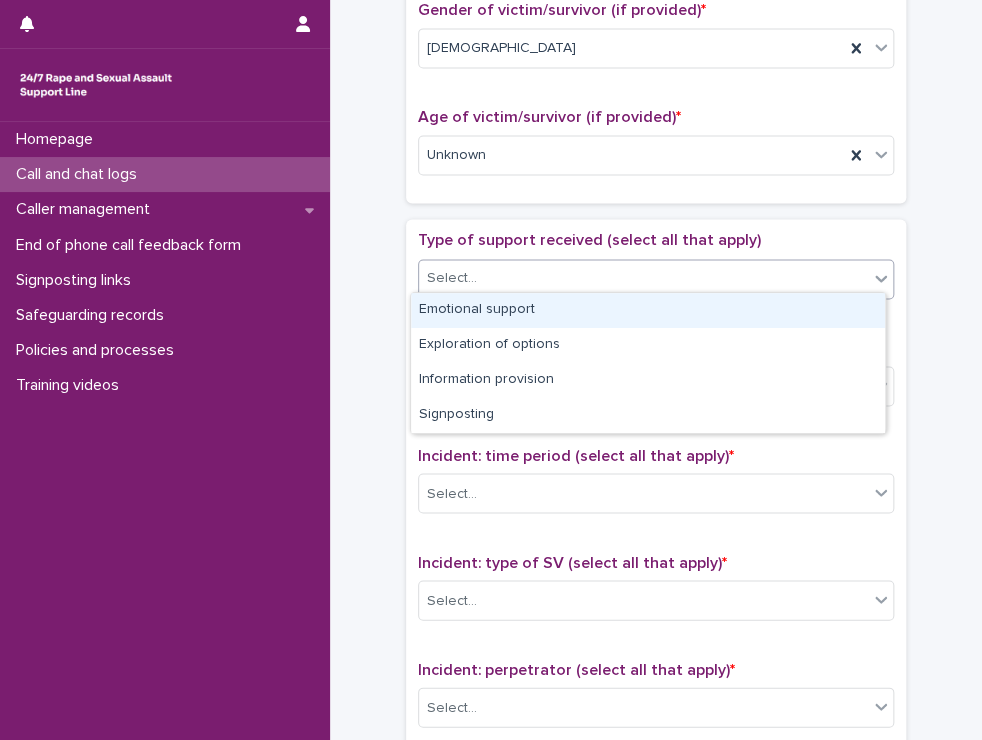 click on "Select..." at bounding box center [643, 278] 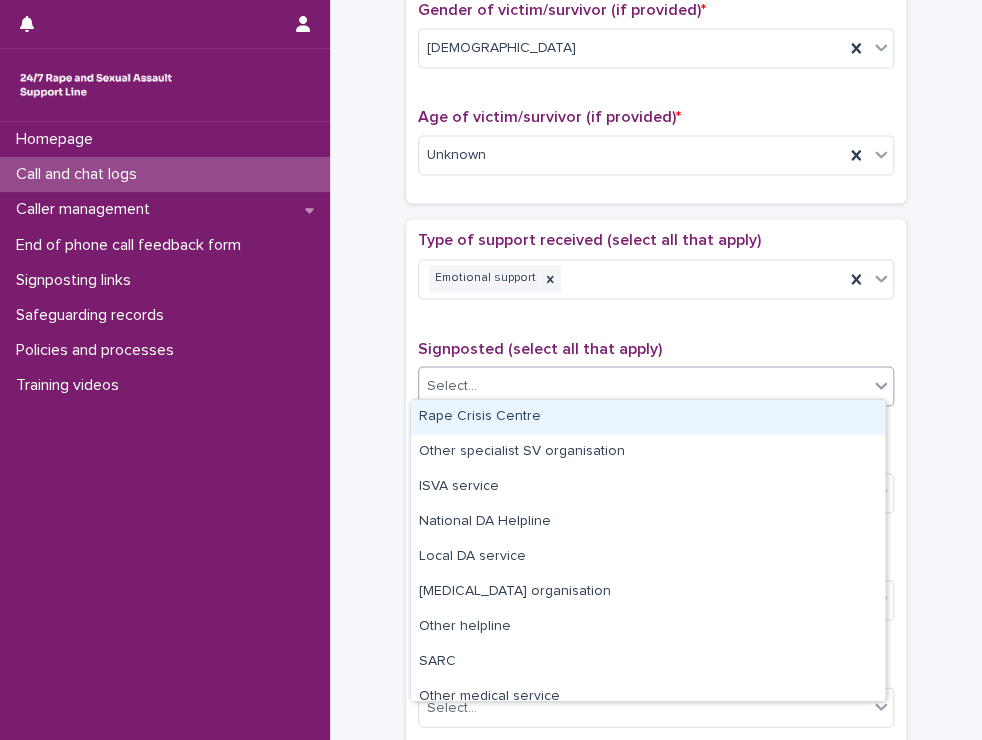 click on "Select..." at bounding box center [643, 385] 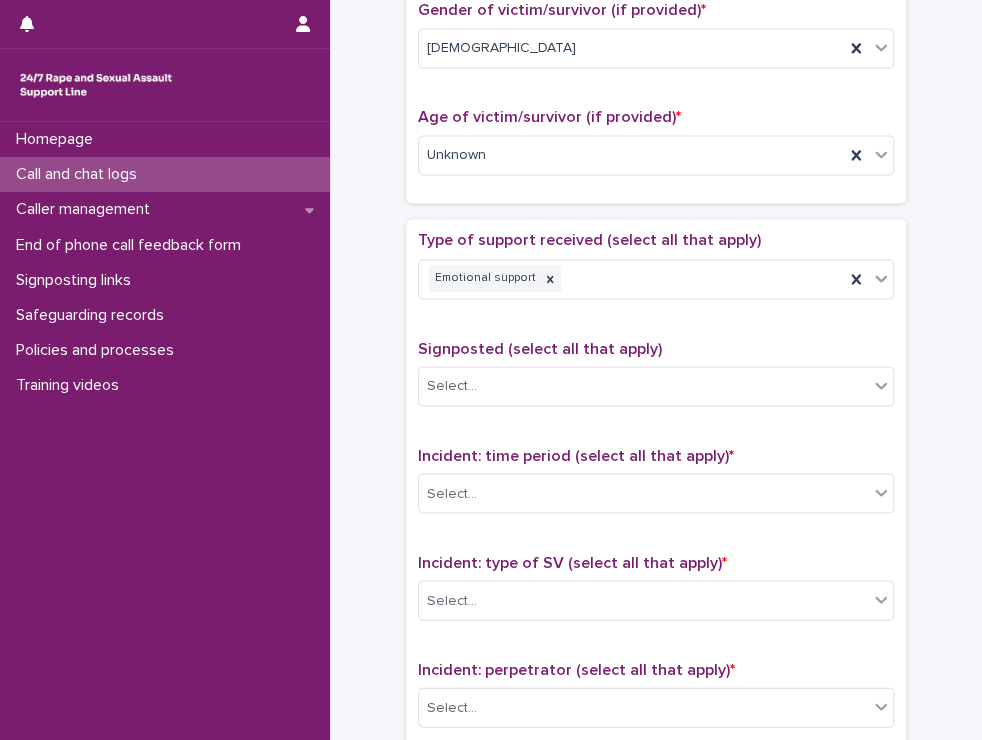 click on "Signposted (select all that apply)" at bounding box center (540, 348) 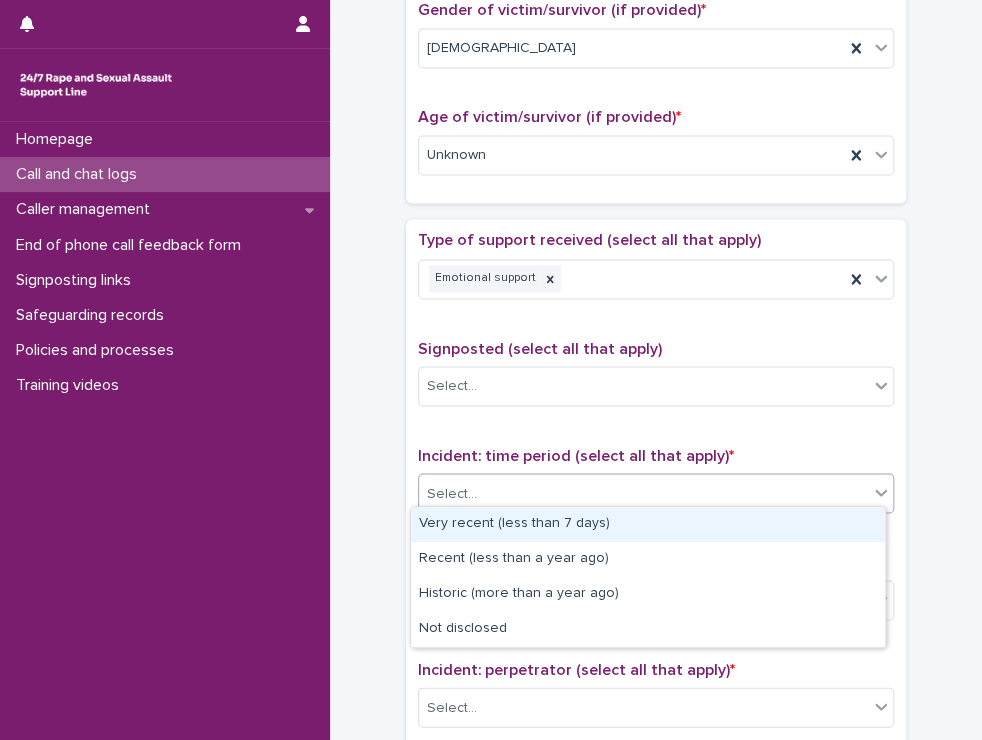 click on "Select..." at bounding box center [643, 493] 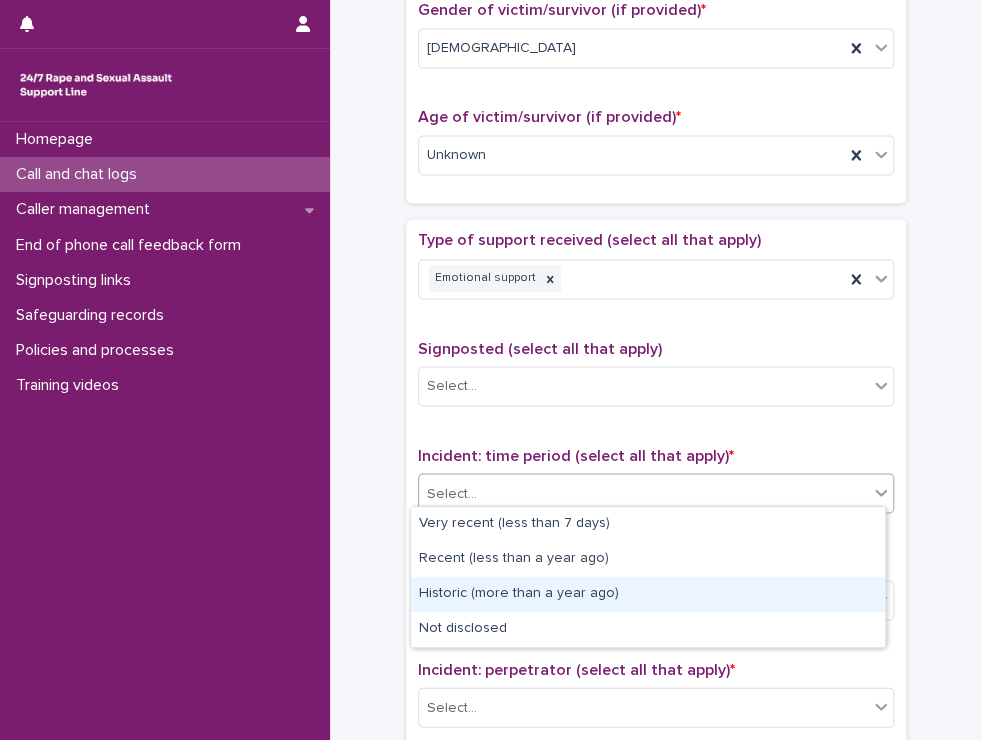 click on "Historic (more than a year ago)" at bounding box center (648, 594) 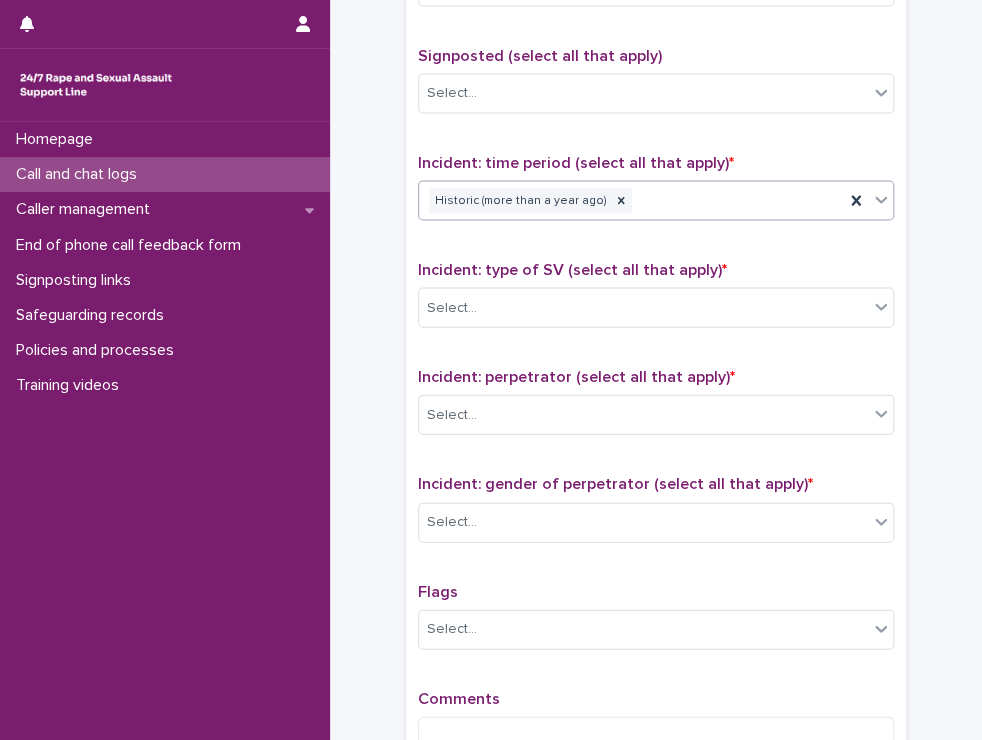 scroll, scrollTop: 1342, scrollLeft: 0, axis: vertical 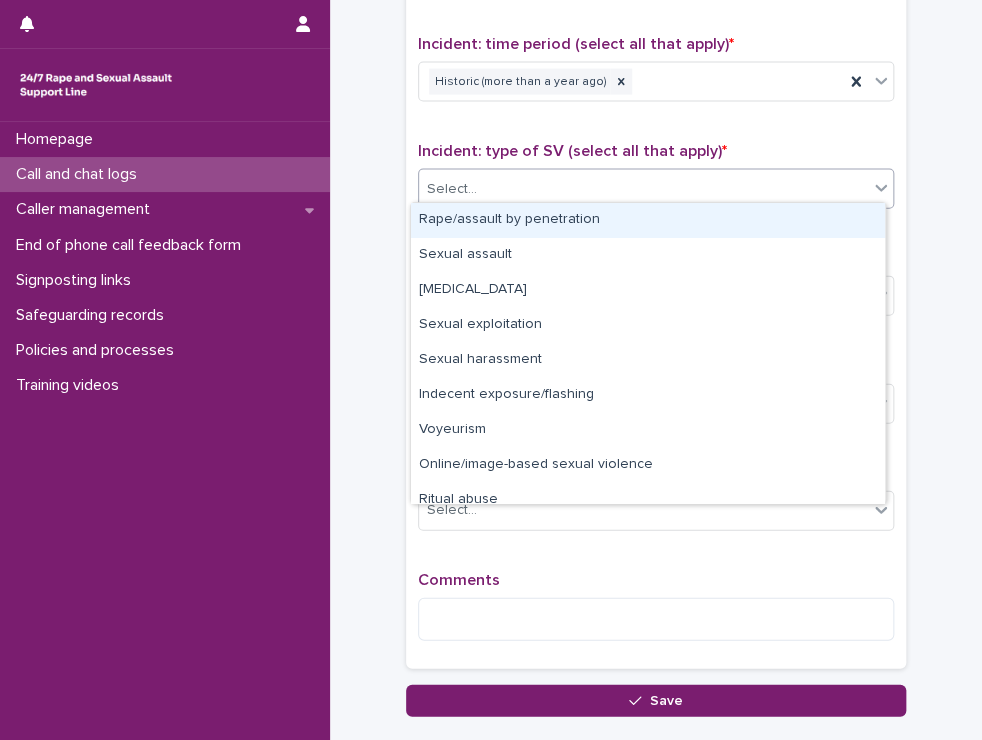click on "Select..." at bounding box center [656, 189] 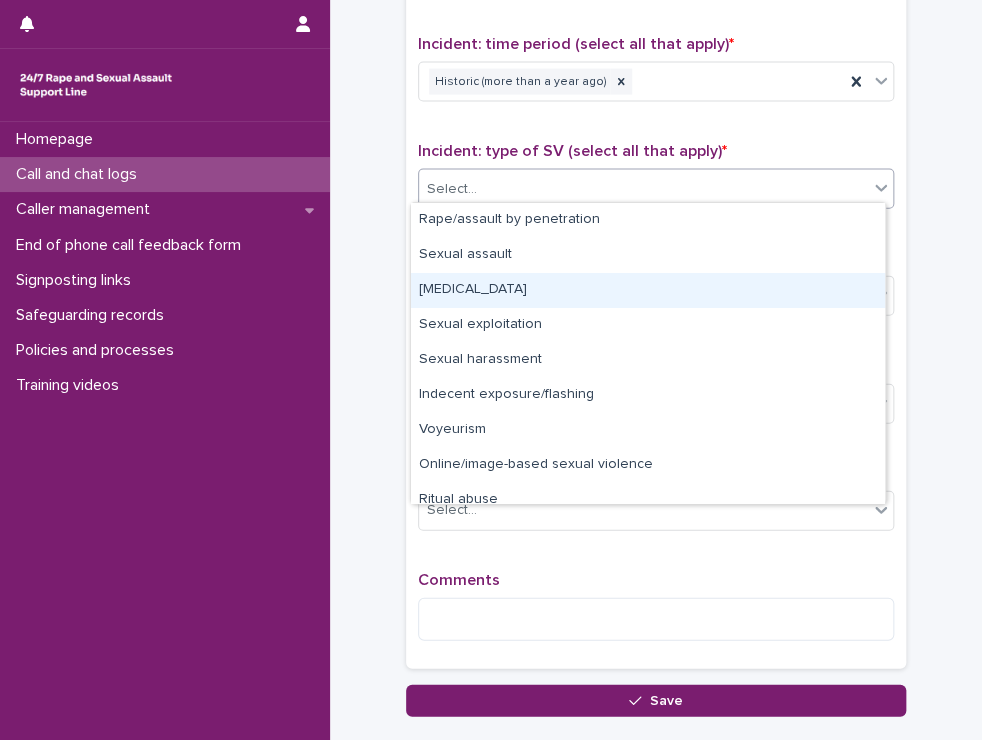 click on "[MEDICAL_DATA]" at bounding box center [648, 290] 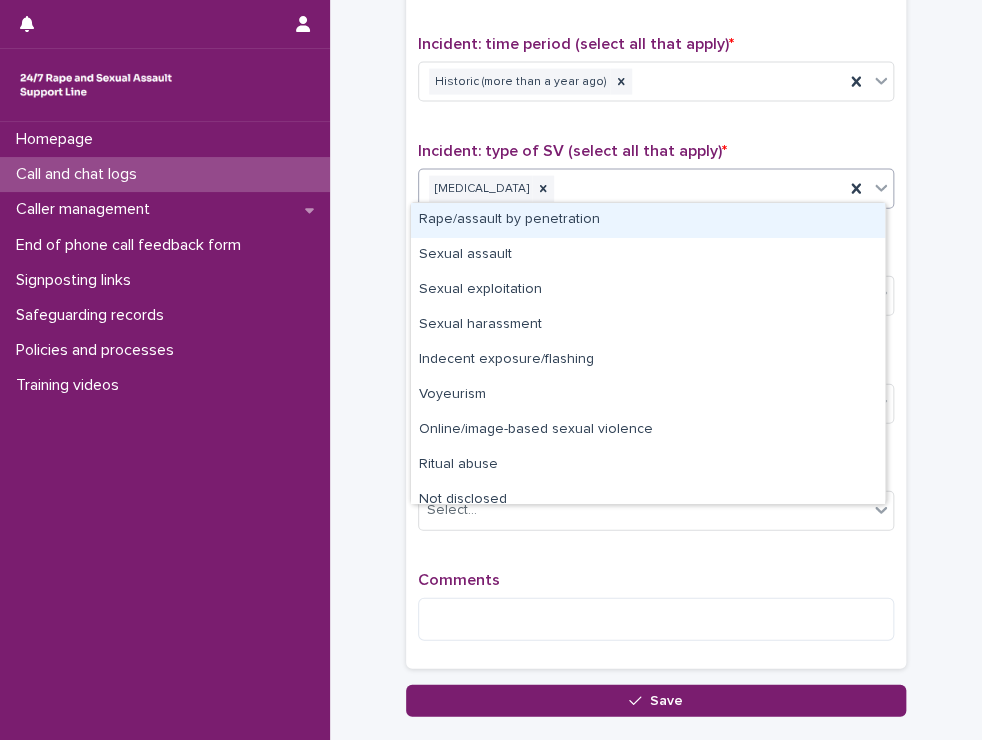 click on "[MEDICAL_DATA]" at bounding box center (631, 189) 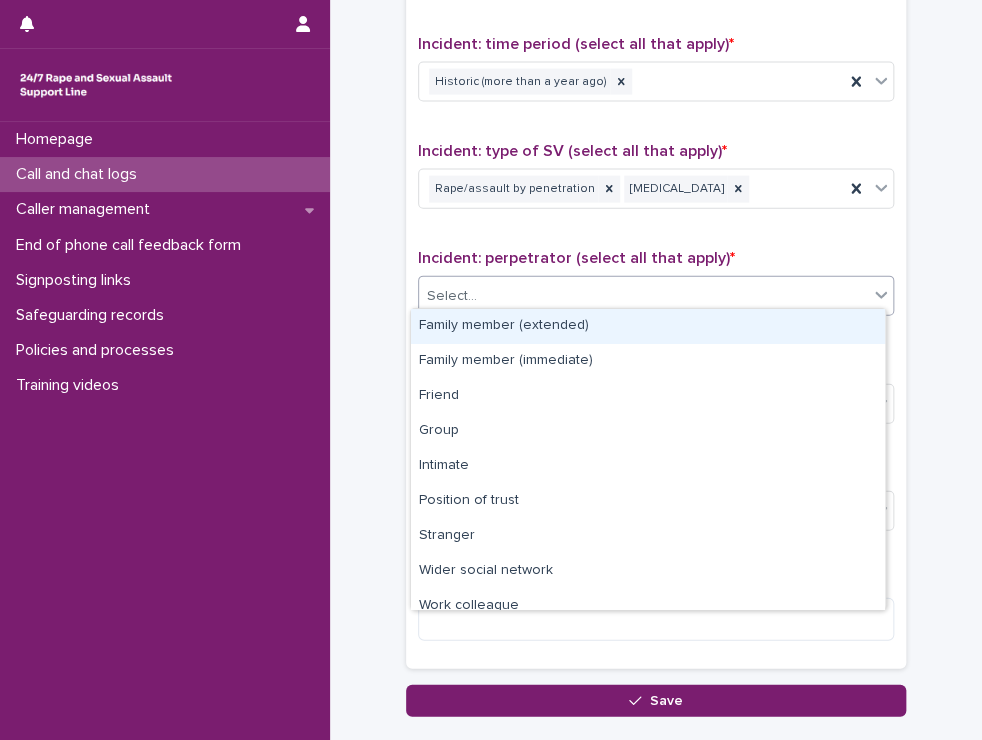 click on "Select..." at bounding box center (656, 296) 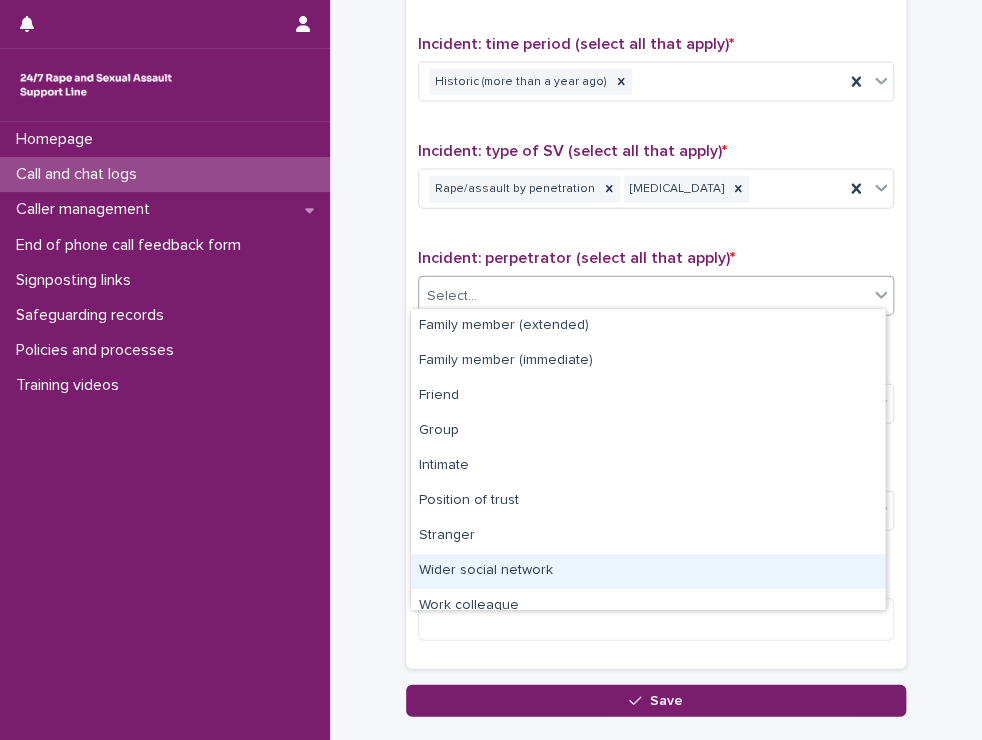 scroll, scrollTop: 84, scrollLeft: 0, axis: vertical 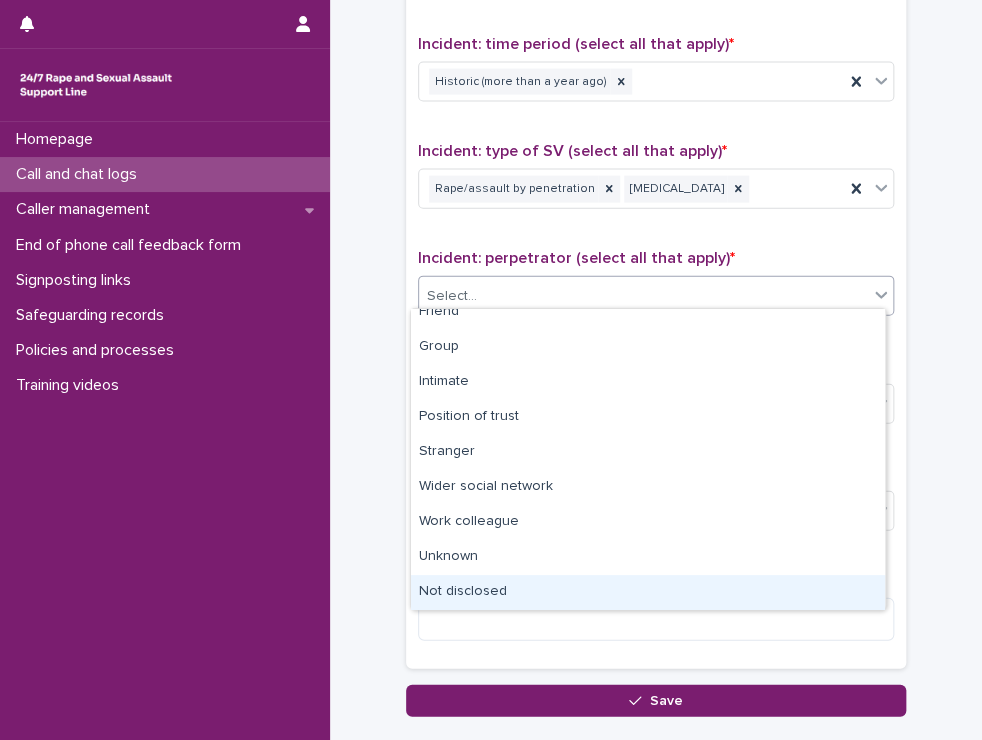 click on "Not disclosed" at bounding box center (648, 592) 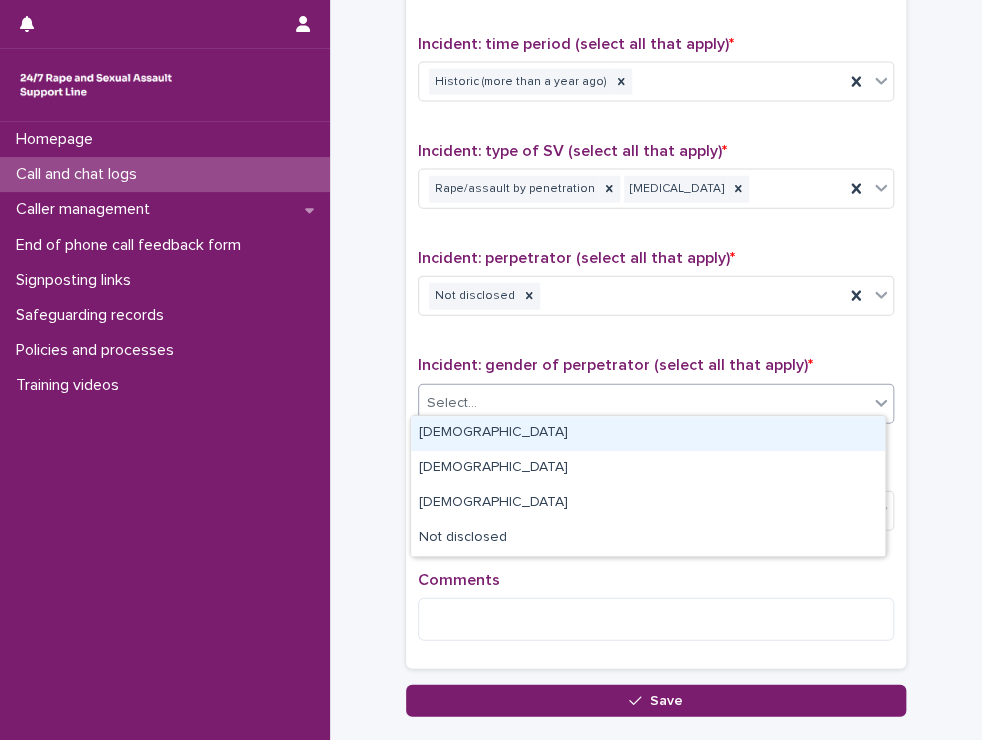 click on "Select..." at bounding box center (452, 403) 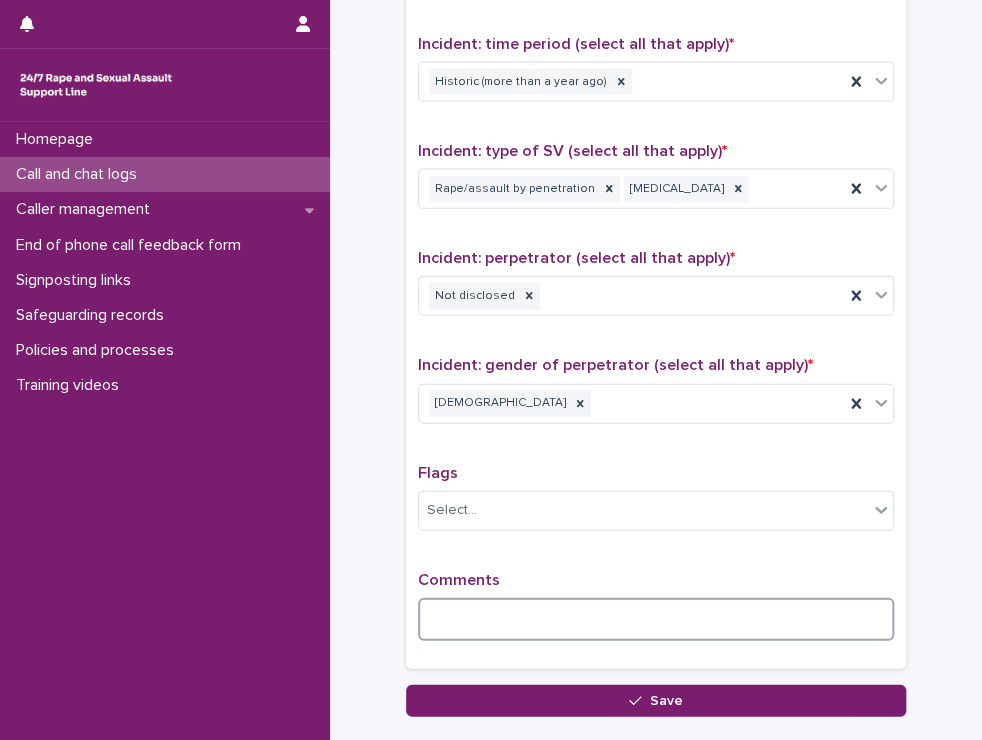 click at bounding box center (656, 619) 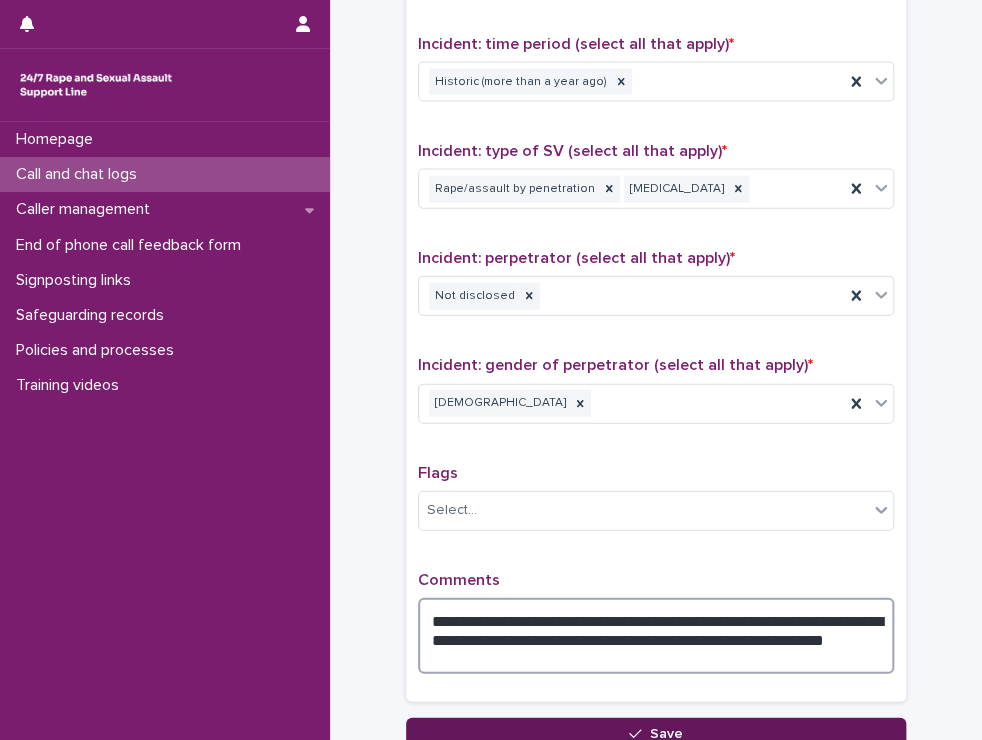 type on "**********" 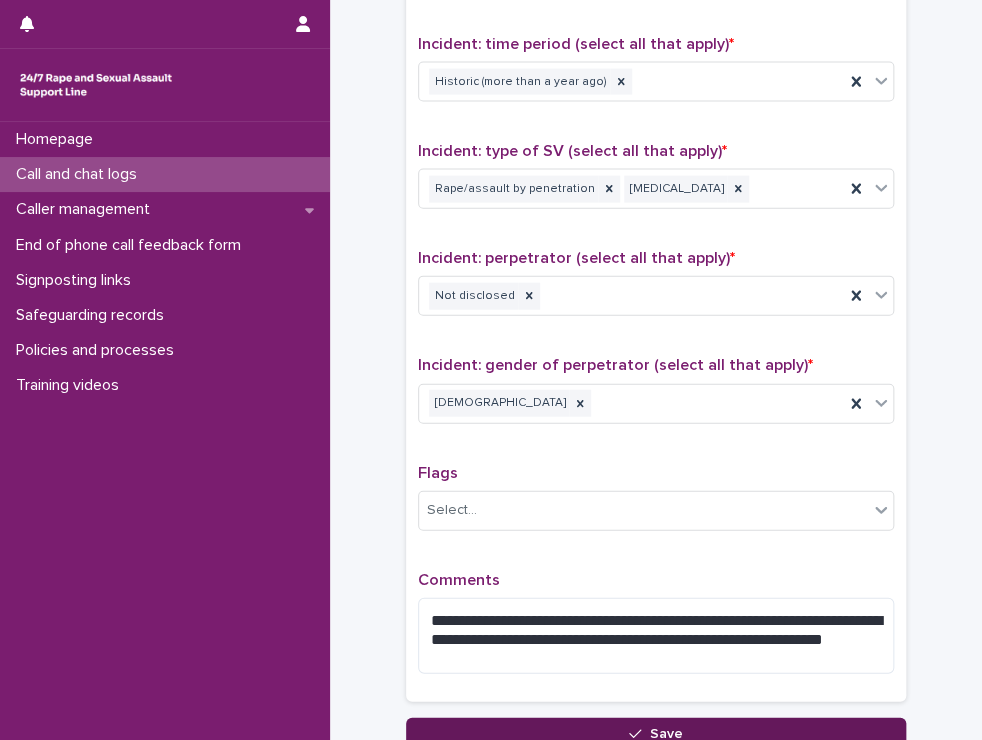 click on "Save" at bounding box center [656, 734] 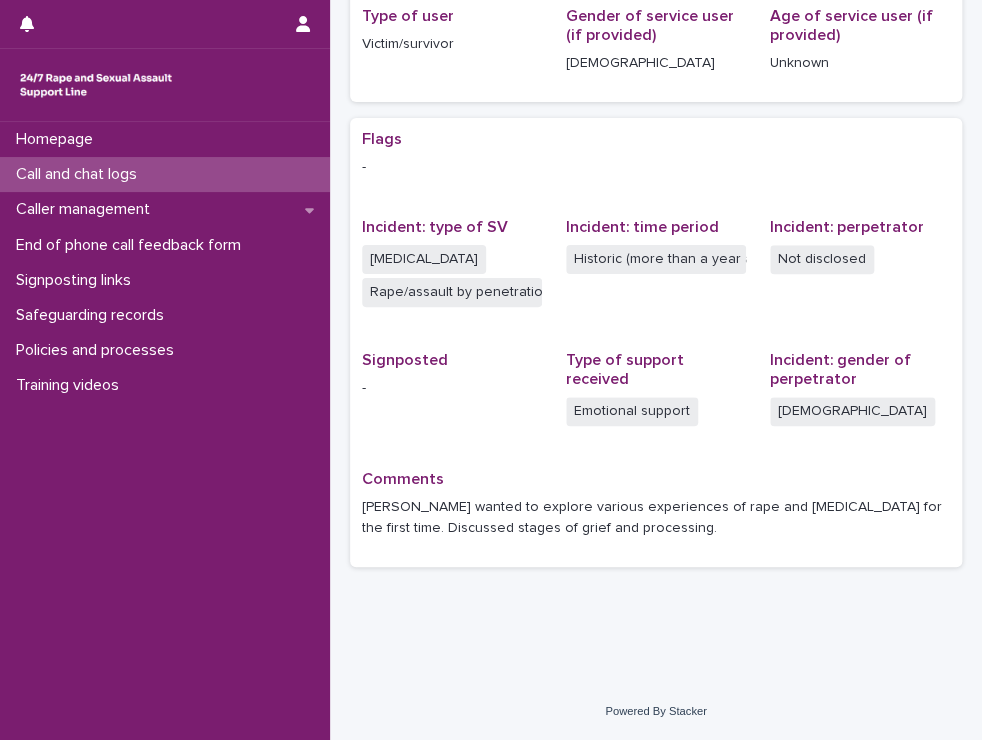 scroll, scrollTop: 0, scrollLeft: 0, axis: both 